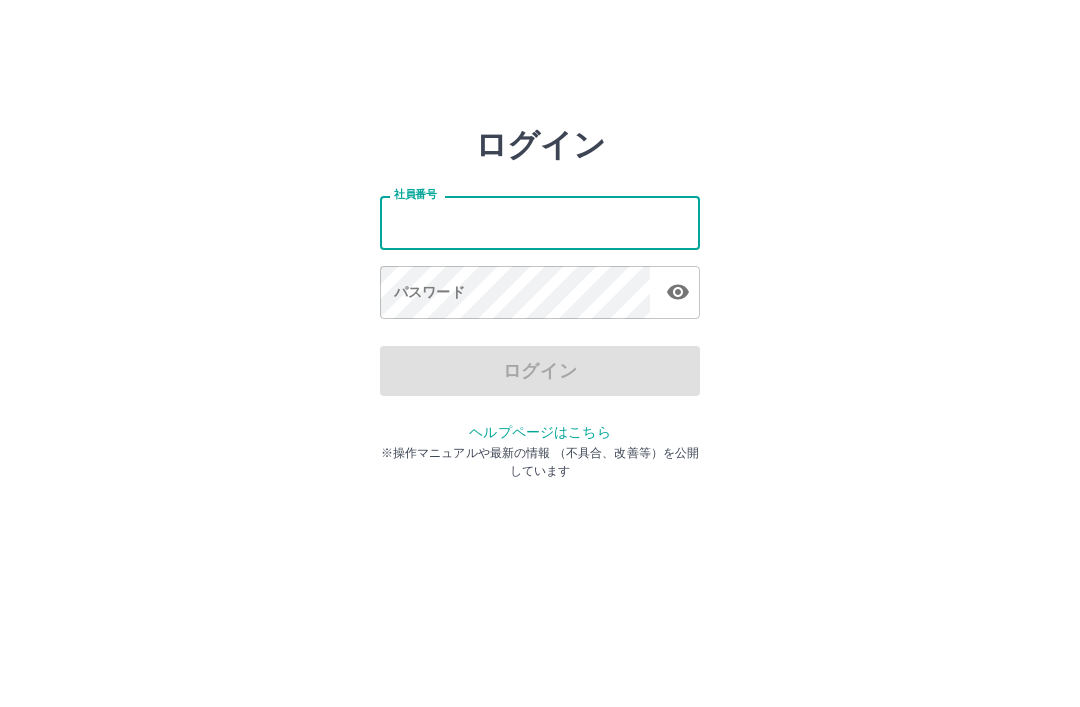 scroll, scrollTop: 0, scrollLeft: 0, axis: both 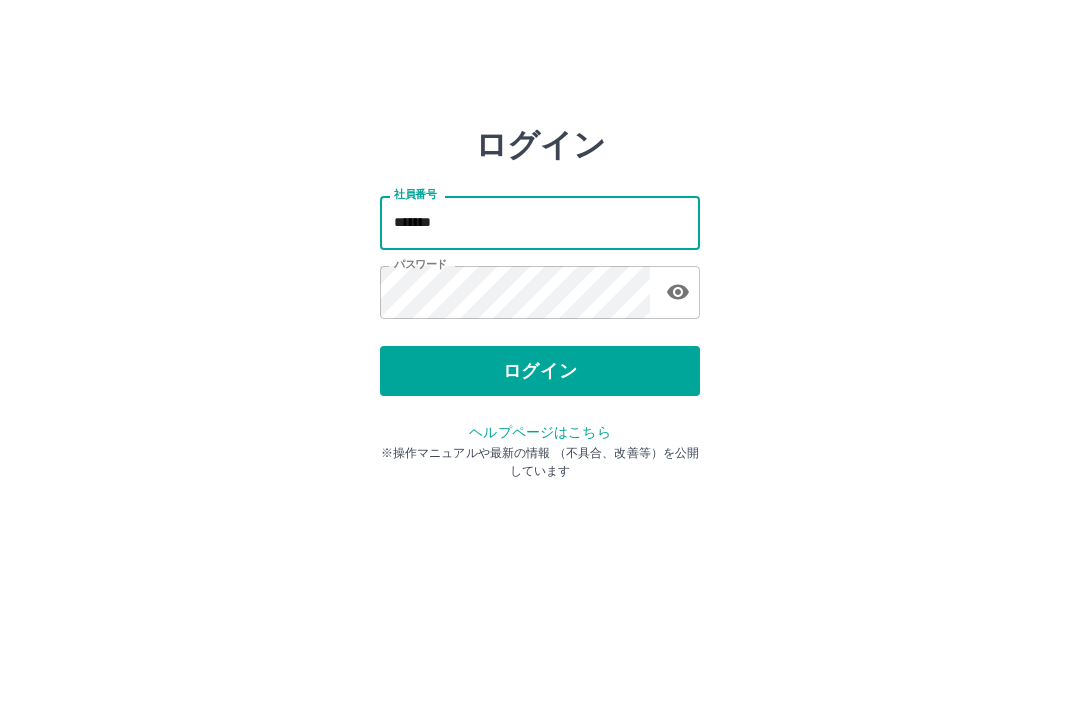 click on "ログイン" at bounding box center [540, 371] 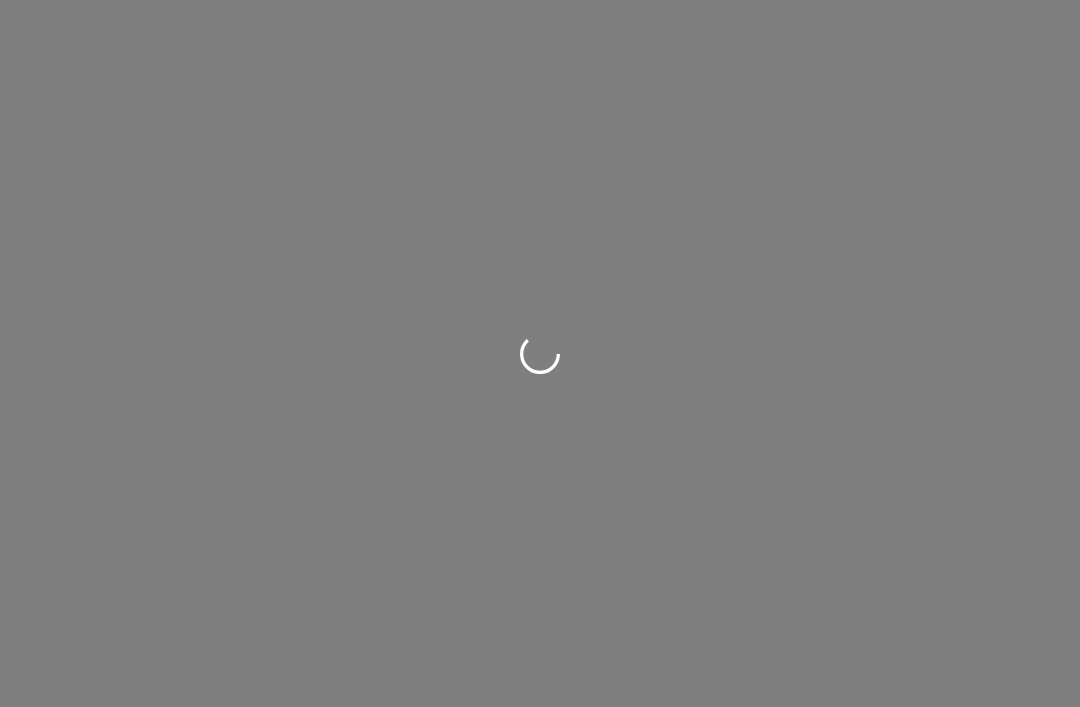 scroll, scrollTop: 0, scrollLeft: 0, axis: both 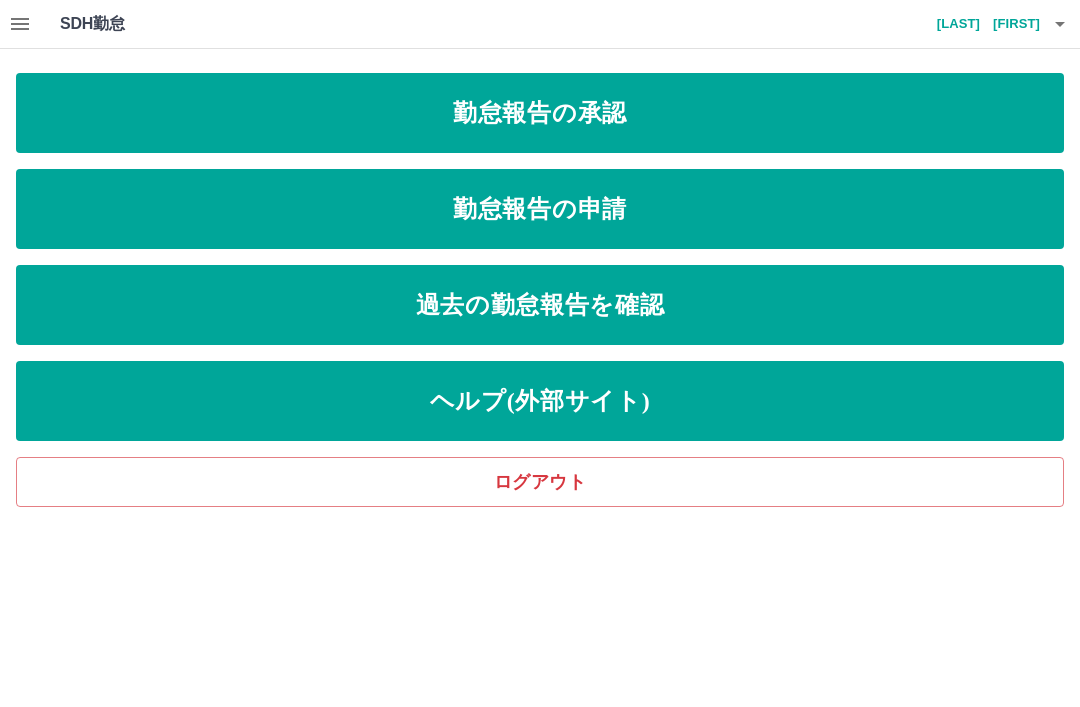 click at bounding box center (20, 24) 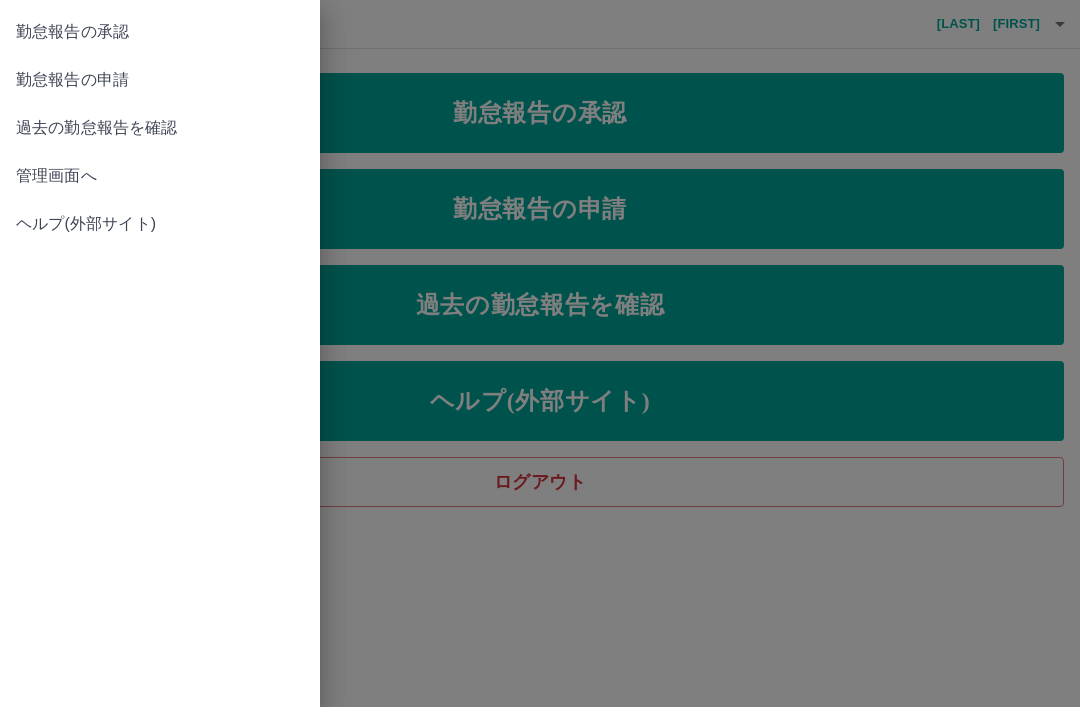 click on "管理画面へ" at bounding box center [160, 176] 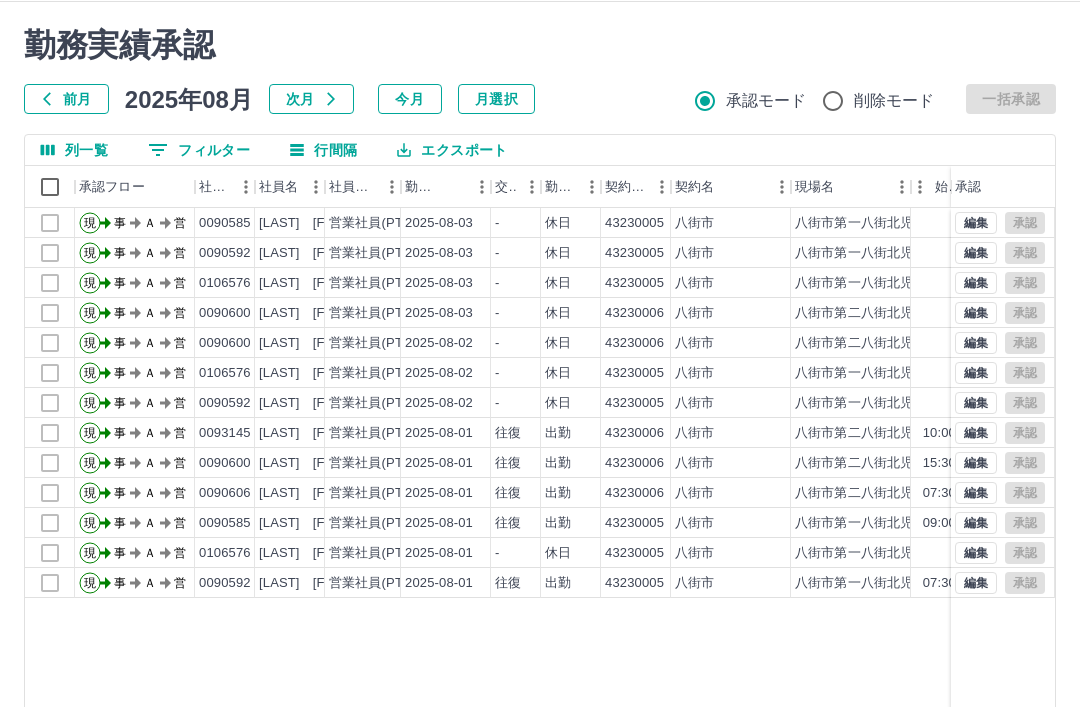 scroll, scrollTop: 47, scrollLeft: 0, axis: vertical 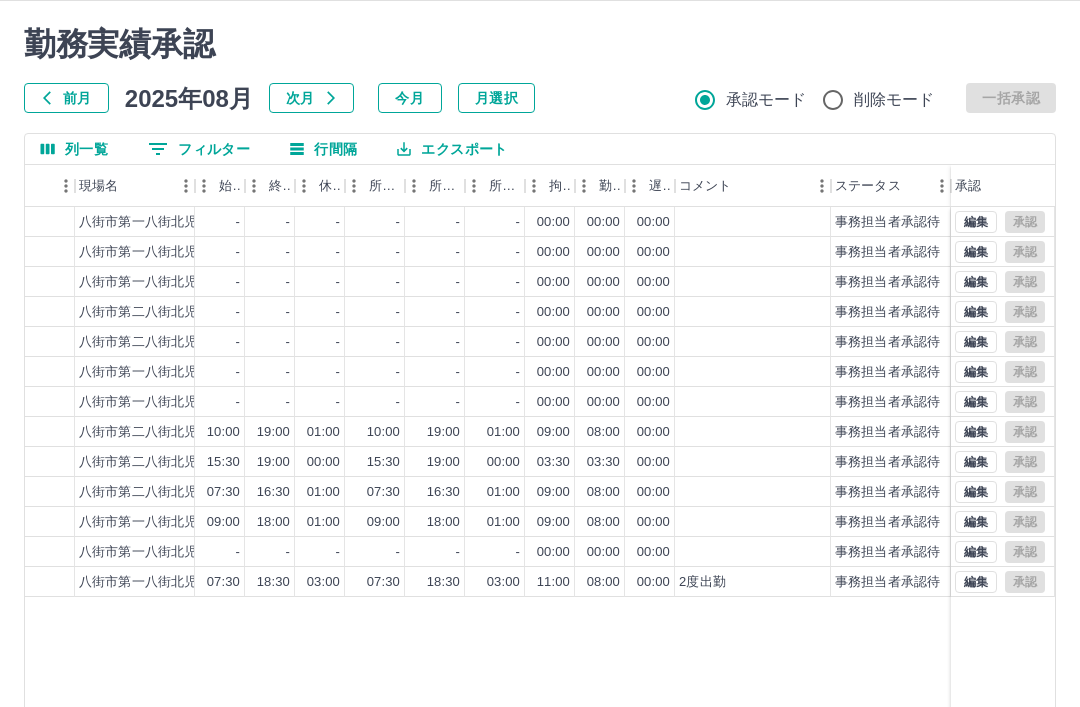 click on "前月" at bounding box center (66, 98) 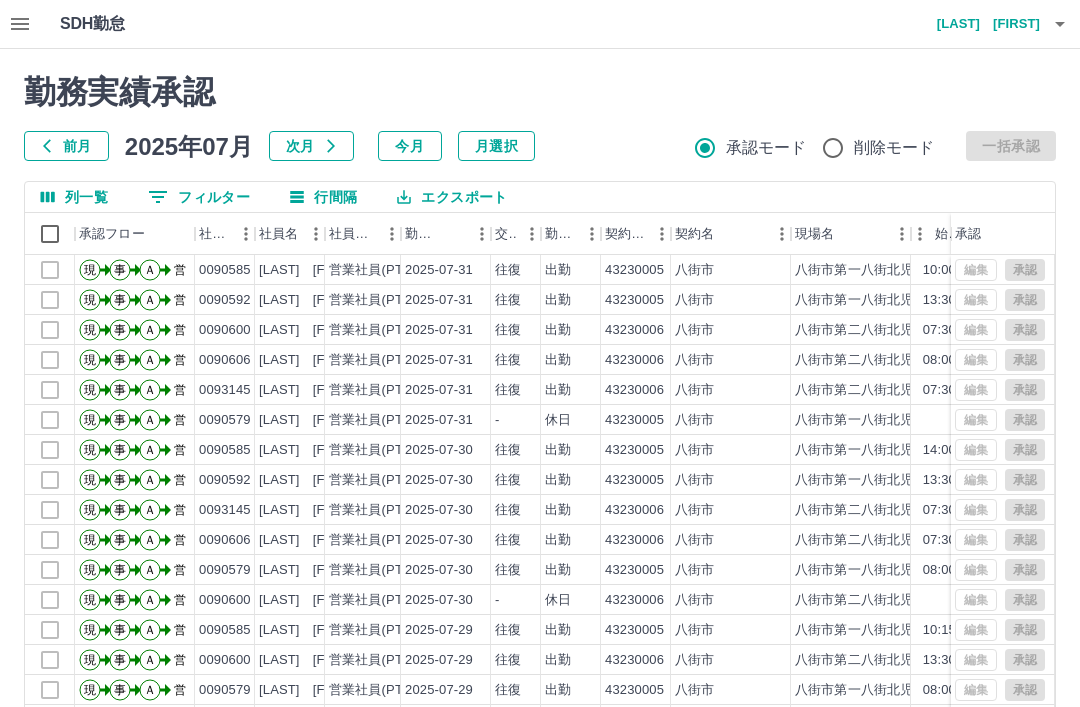 scroll, scrollTop: 0, scrollLeft: 0, axis: both 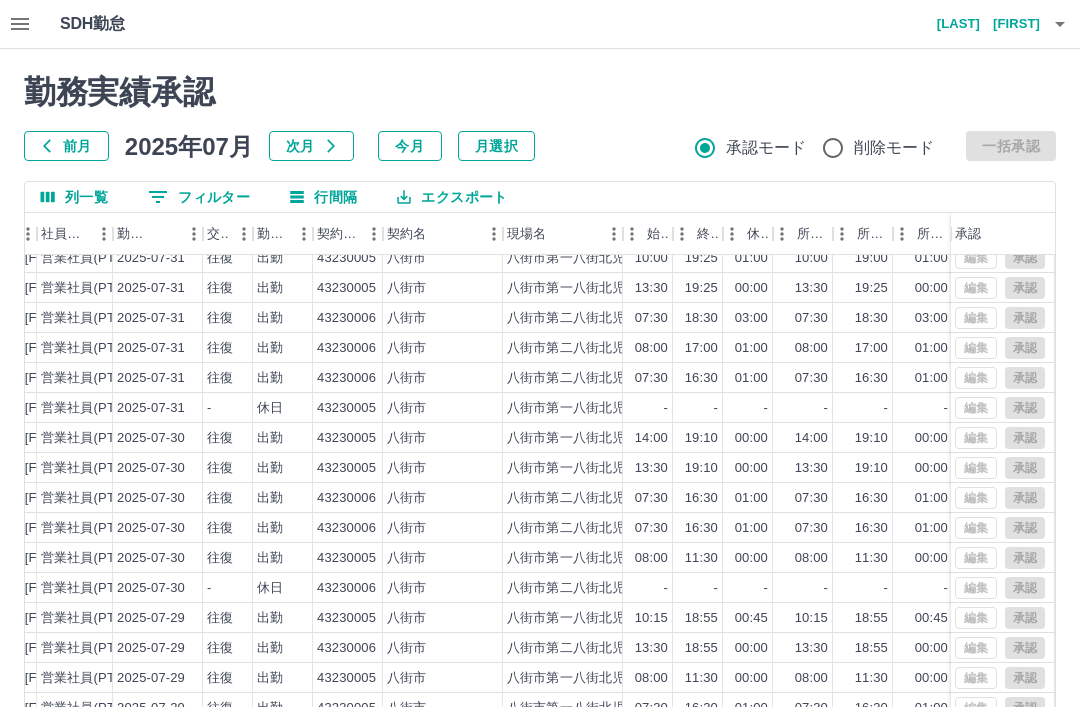 click at bounding box center (20, 24) 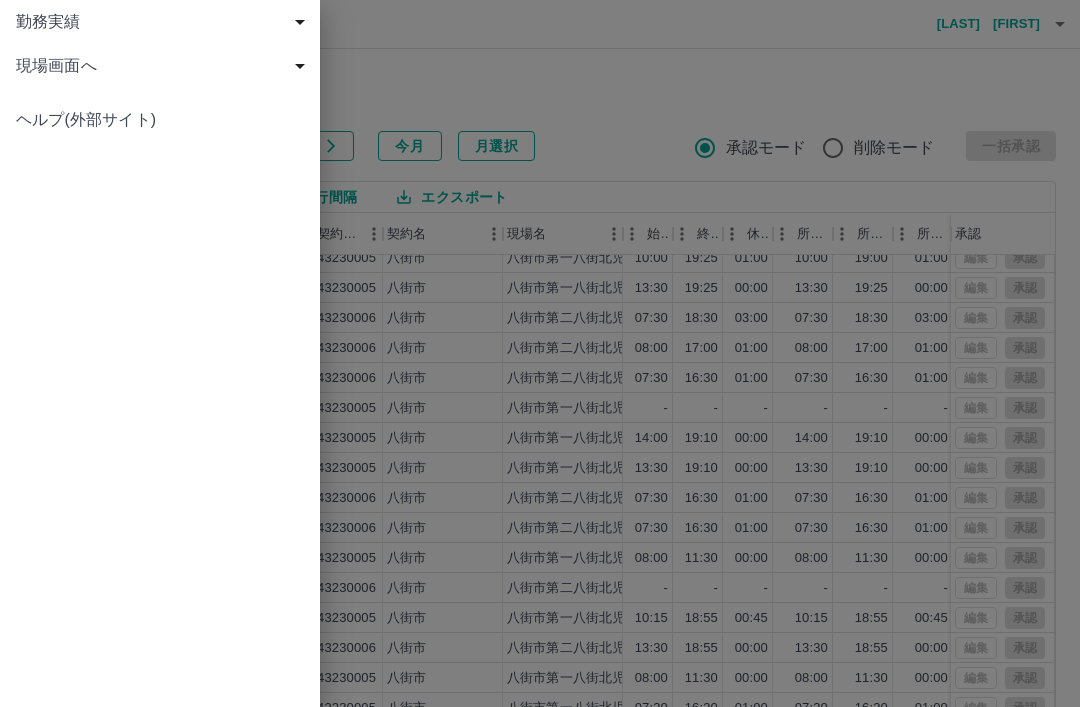 click on "現場画面へ" at bounding box center (164, 66) 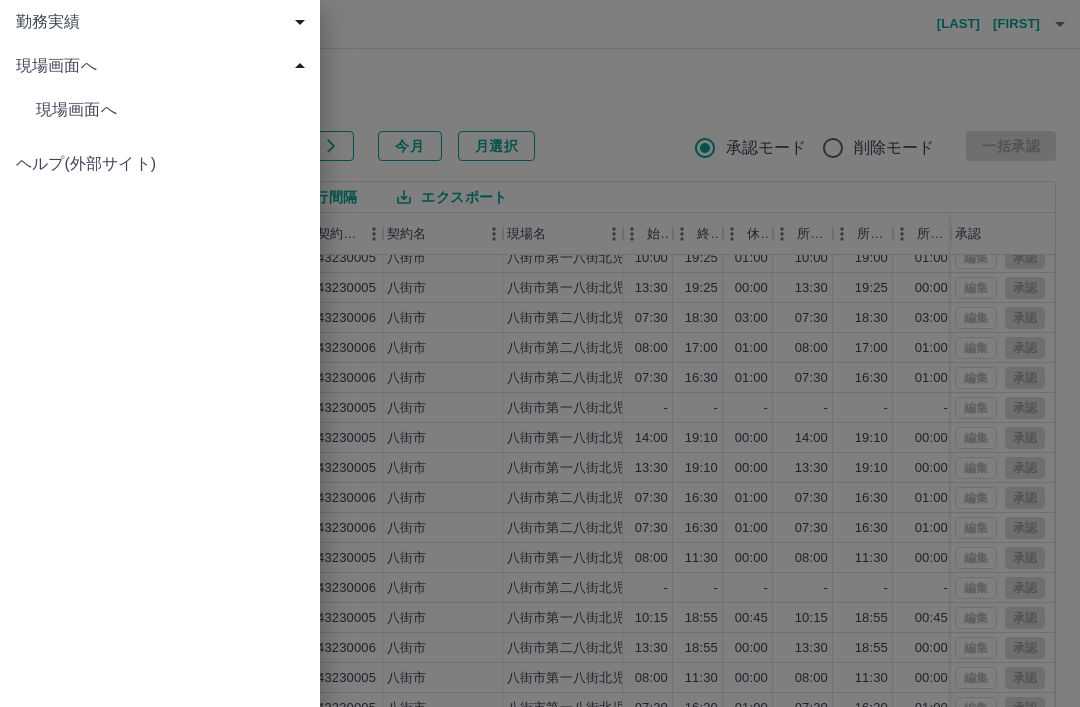 click on "現場画面へ" at bounding box center [170, 110] 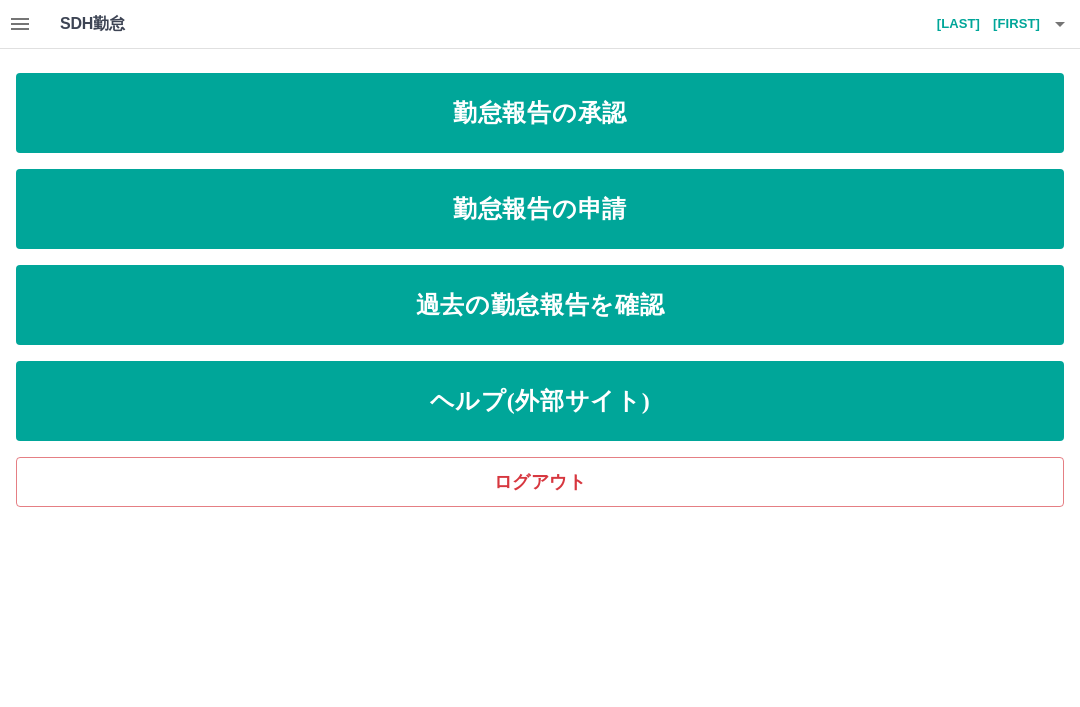 click on "過去の勤怠報告を確認" at bounding box center (540, 305) 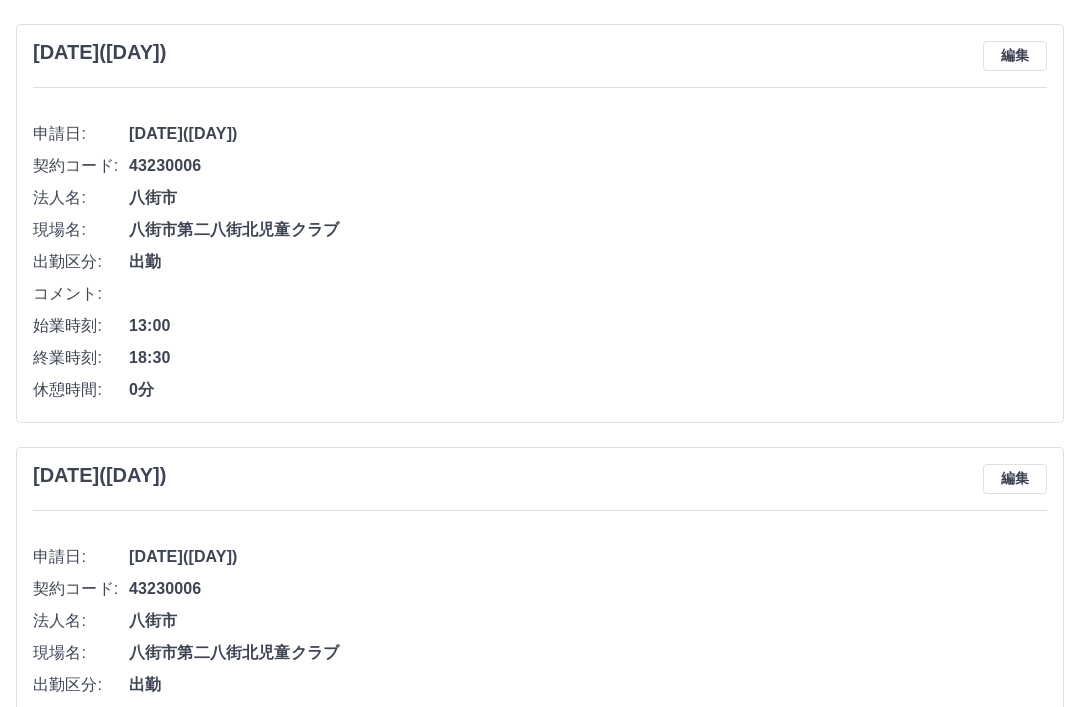 scroll, scrollTop: 0, scrollLeft: 0, axis: both 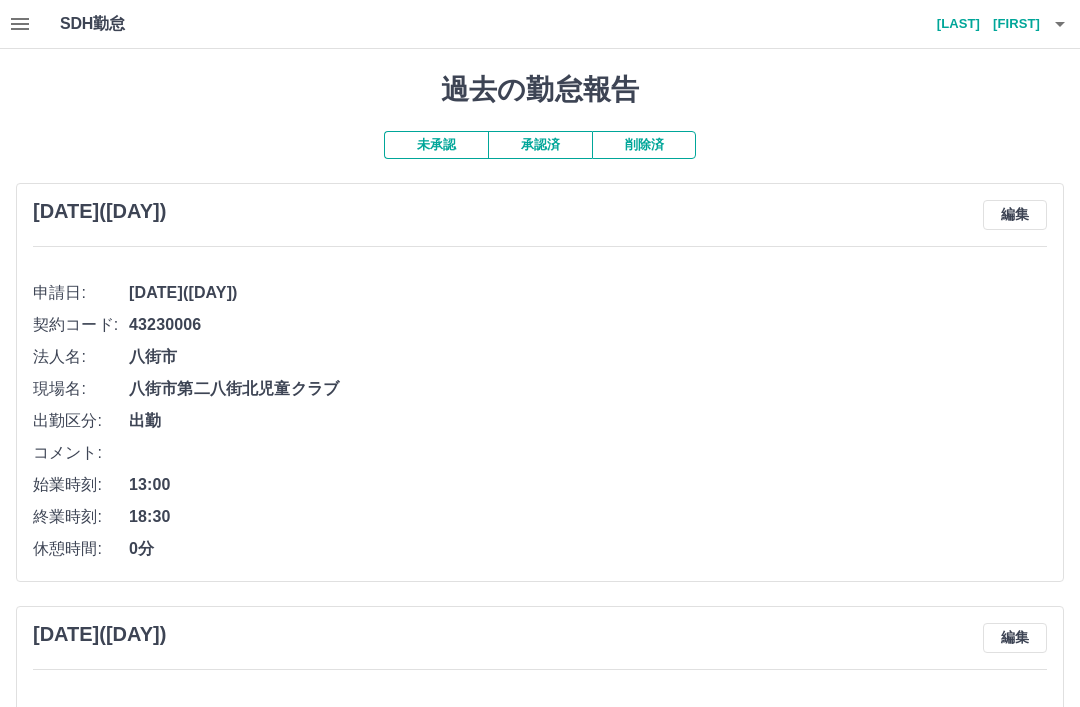 click at bounding box center (20, 24) 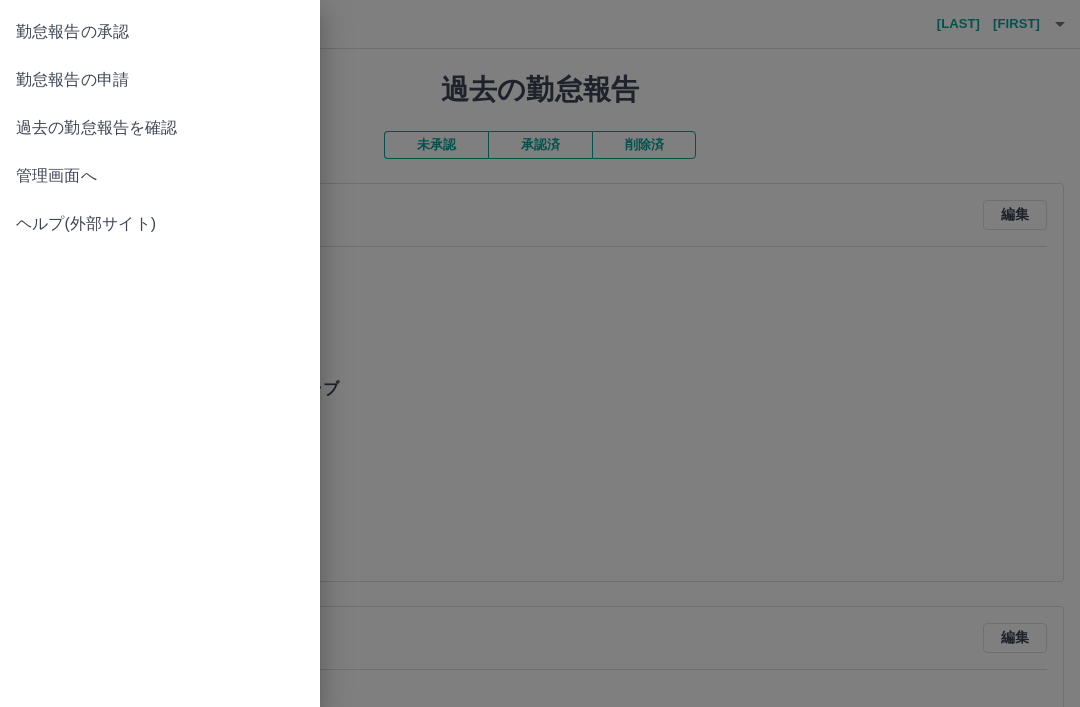 click on "管理画面へ" at bounding box center [160, 176] 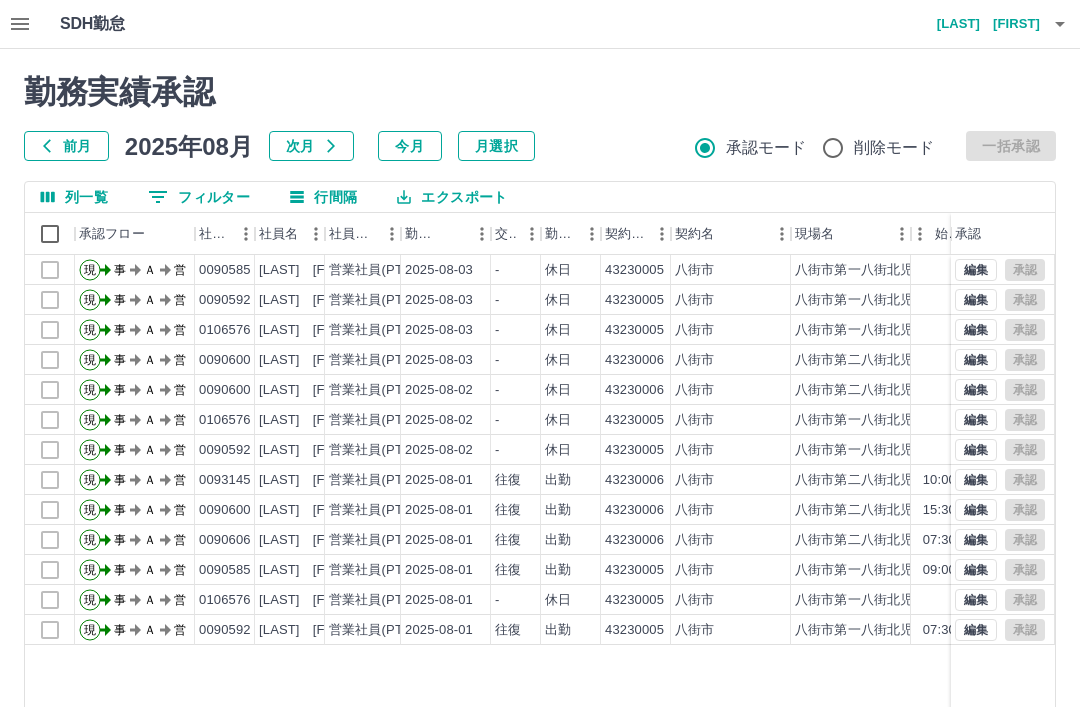 click 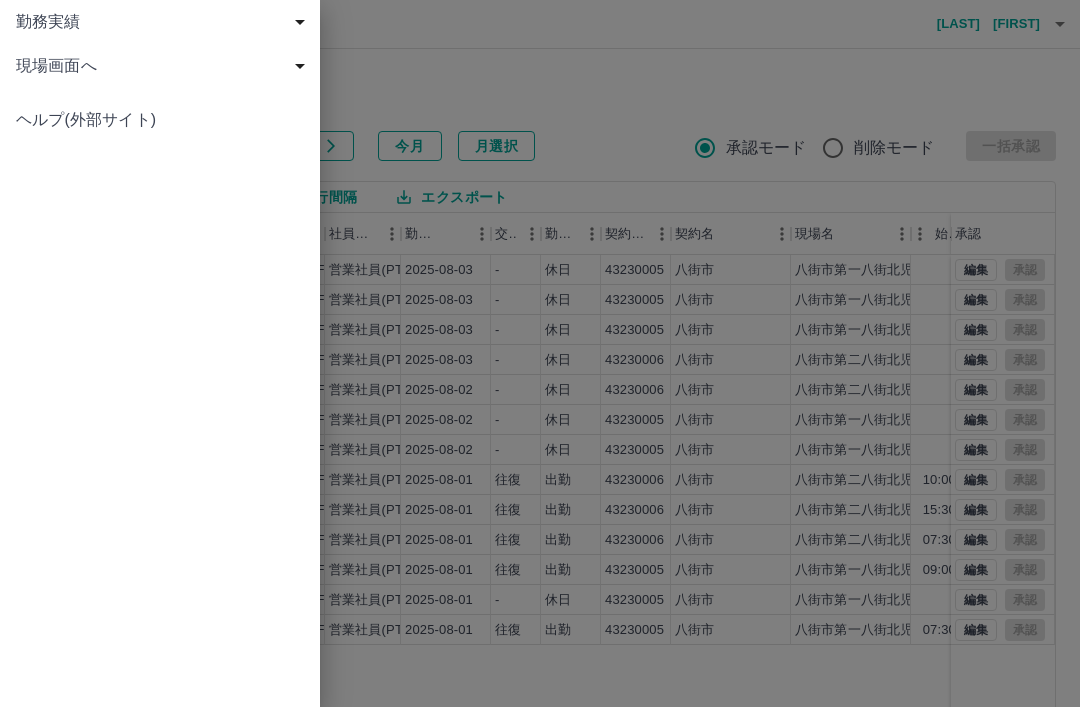 click on "現場画面へ" at bounding box center (164, 66) 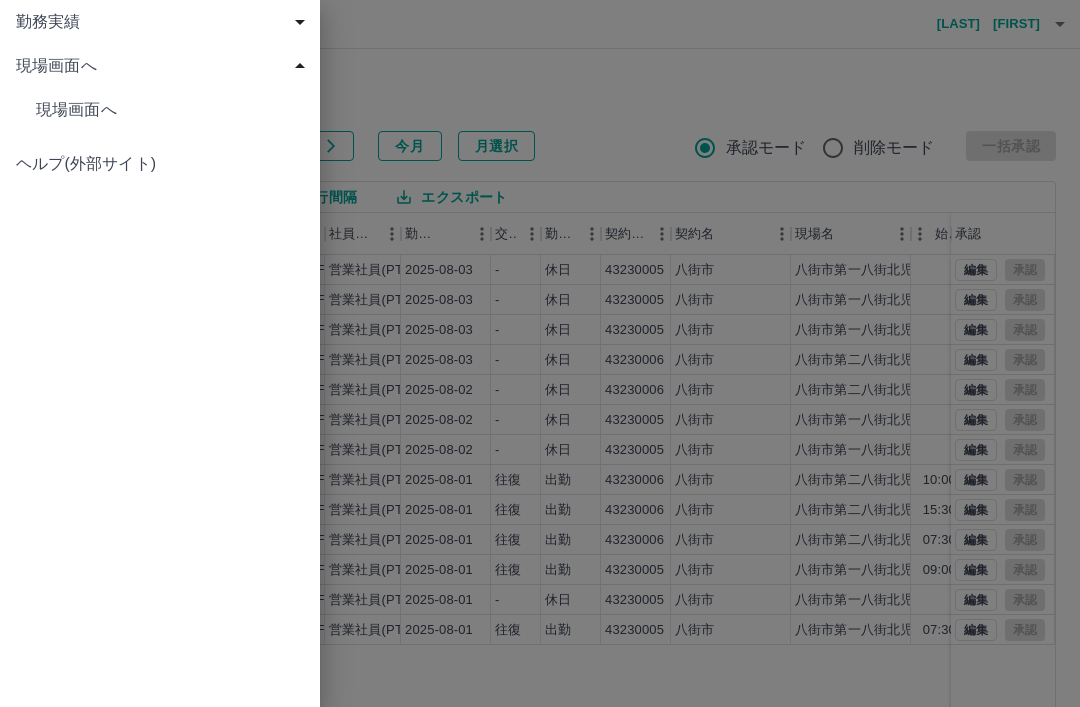 click on "現場画面へ" at bounding box center [170, 110] 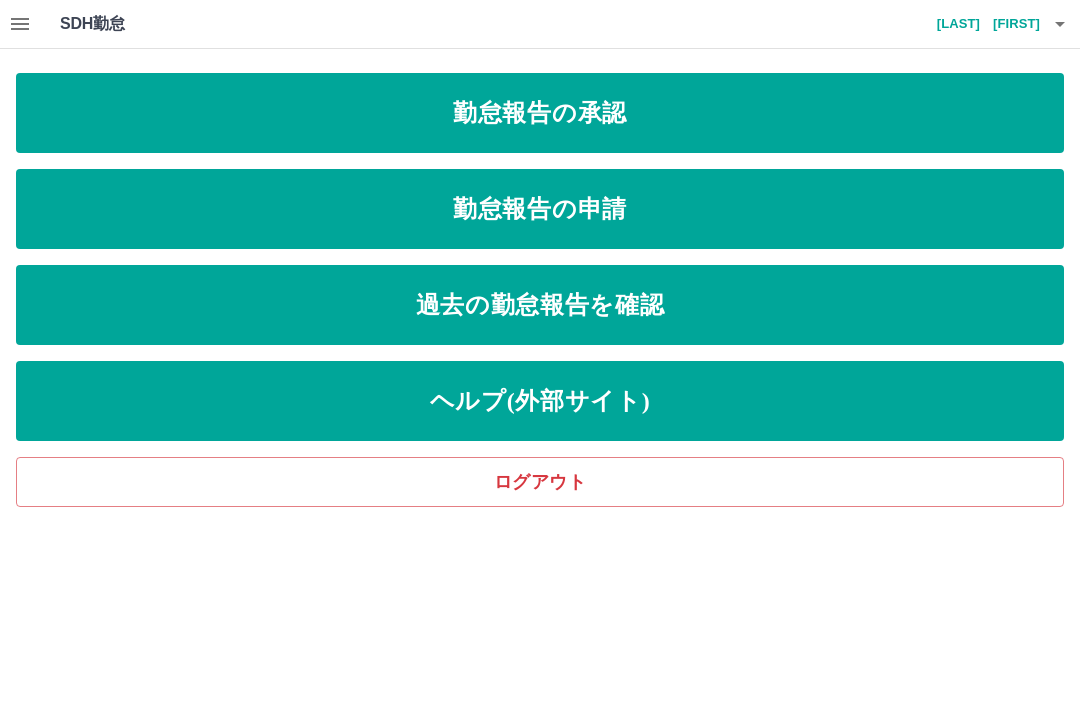 click on "勤怠報告の申請" at bounding box center (540, 209) 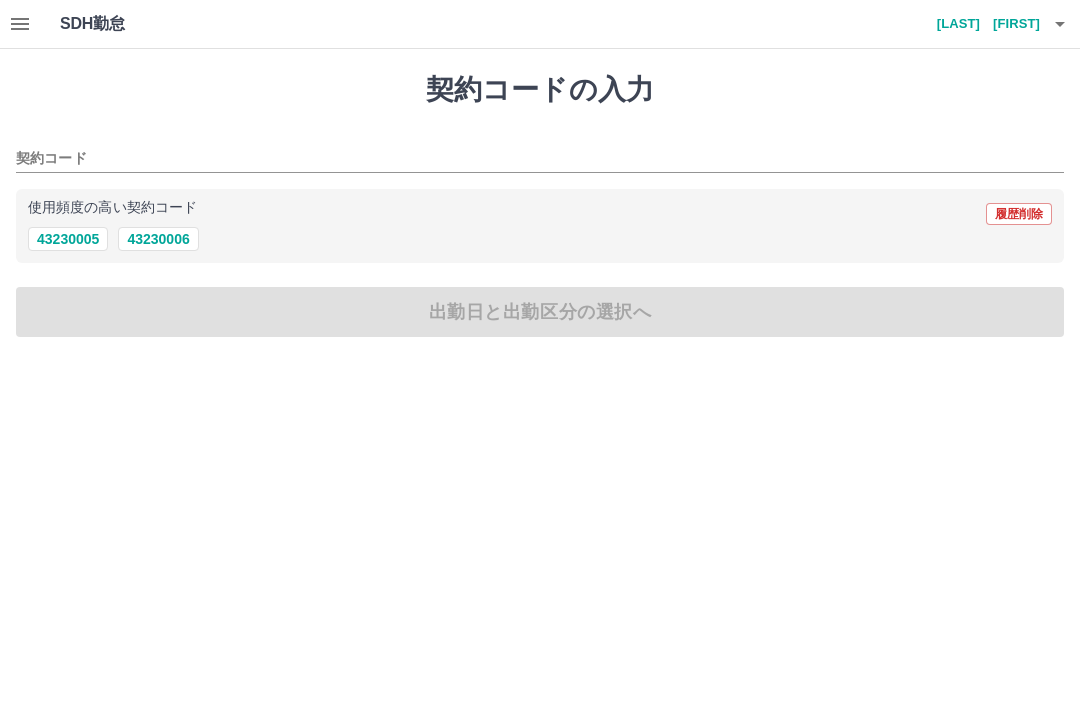 click on "43230006" at bounding box center [158, 239] 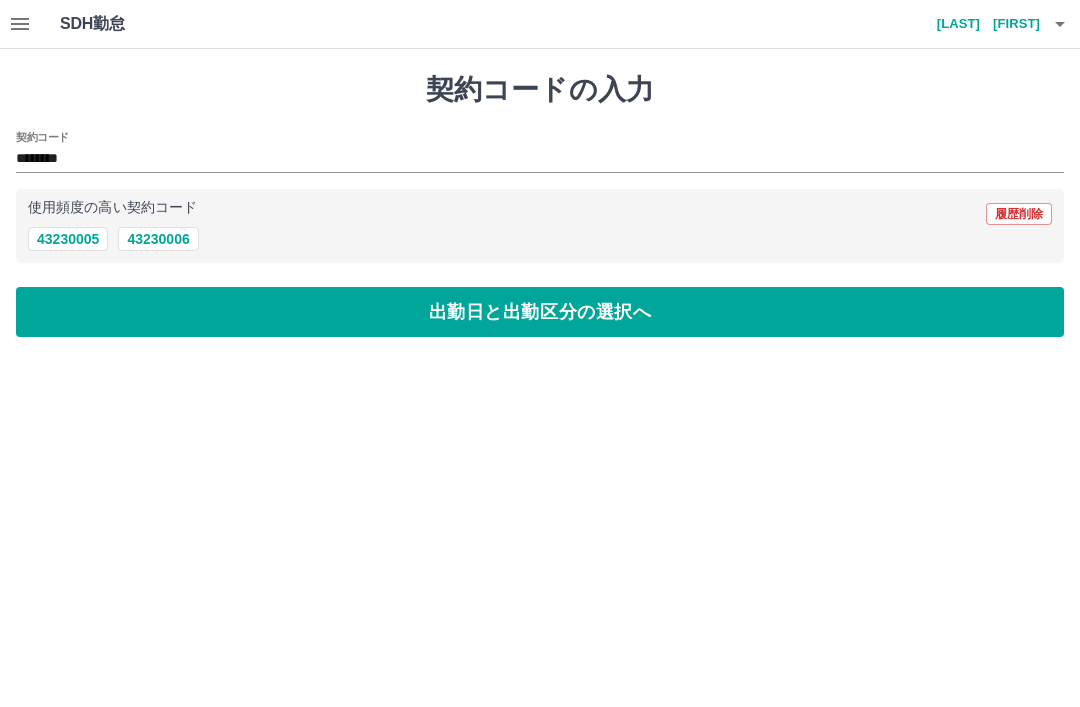 click on "出勤日と出勤区分の選択へ" at bounding box center [540, 312] 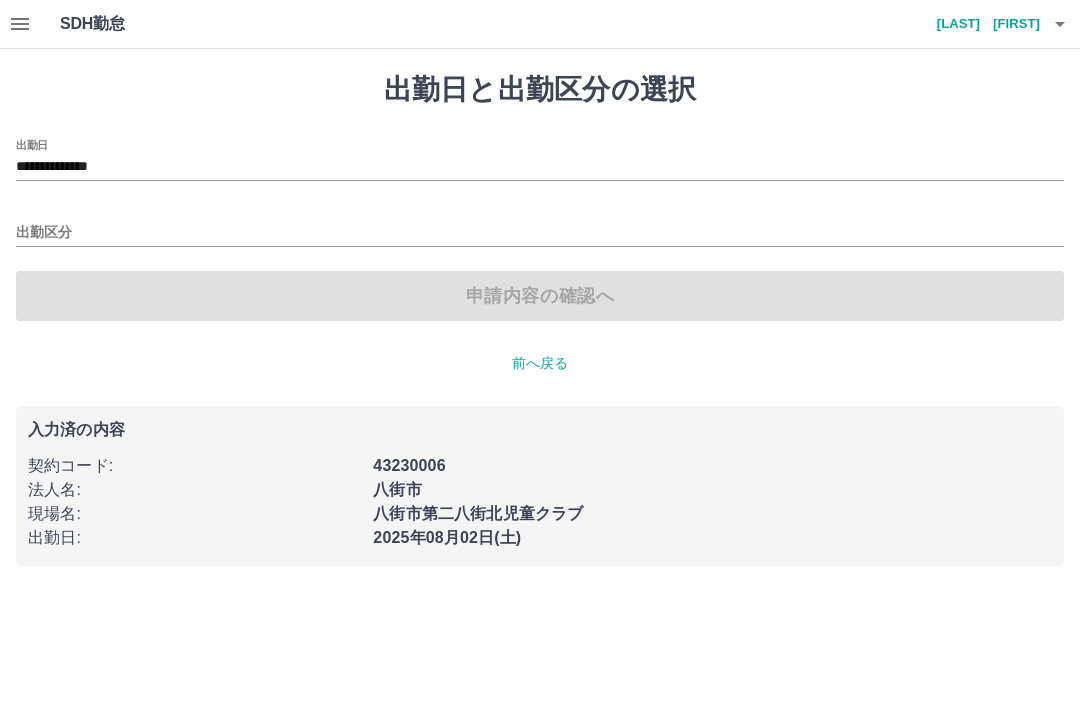 click on "**********" at bounding box center [540, 167] 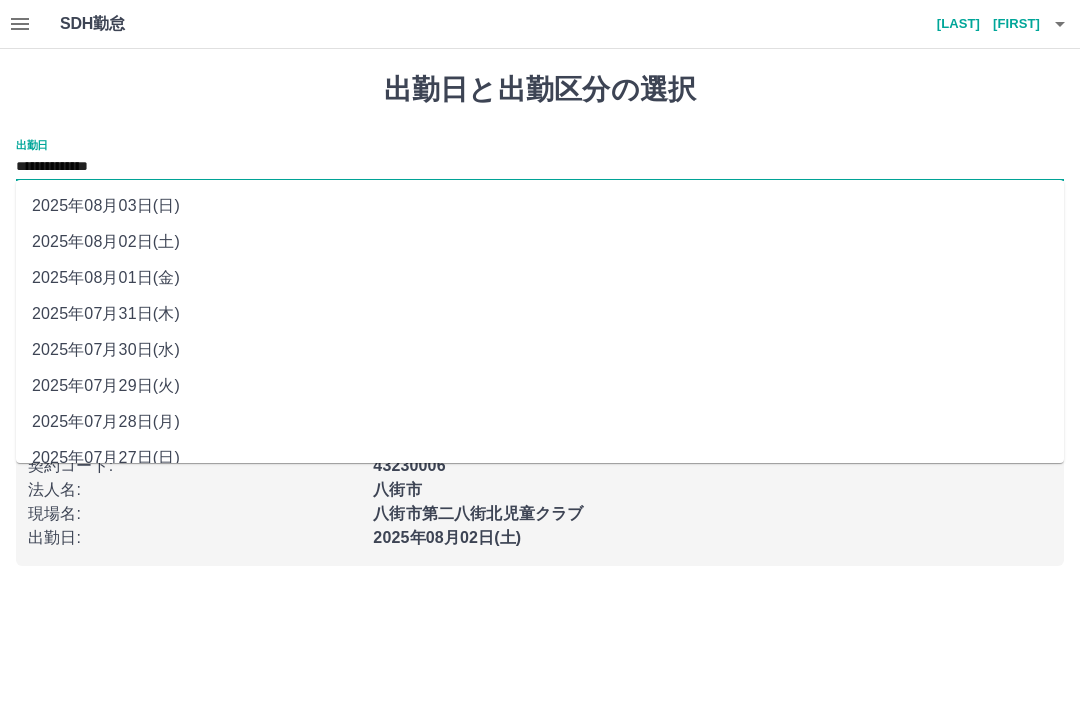 click on "2025年08月03日(日)" at bounding box center [540, 206] 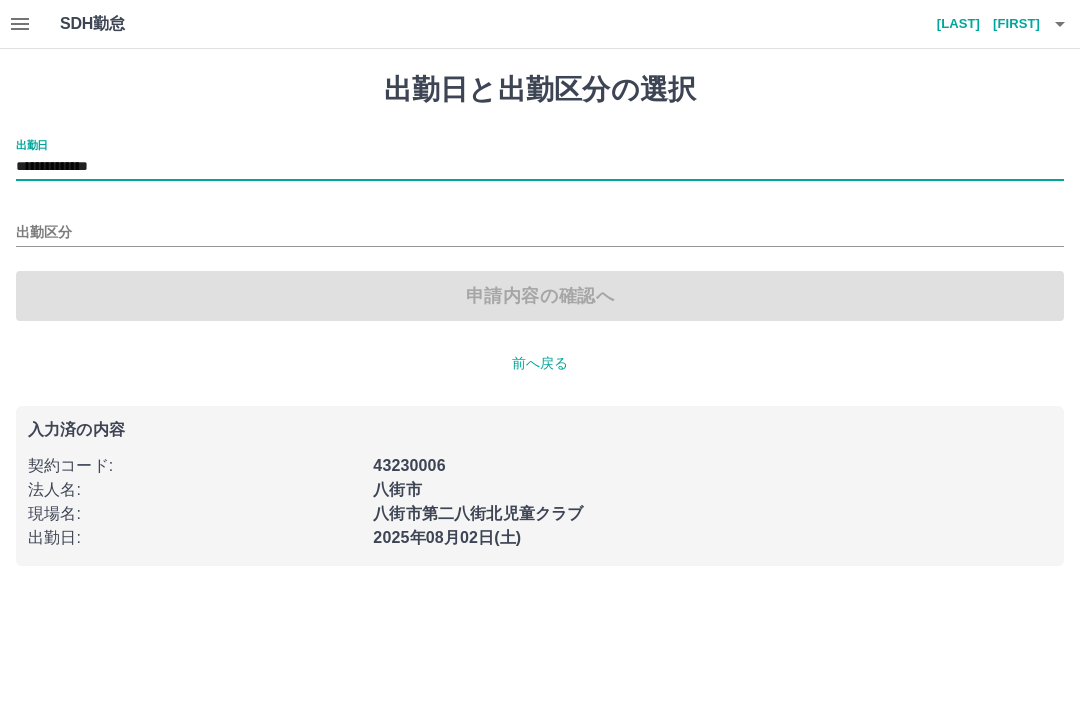 click on "出勤区分" at bounding box center (540, 233) 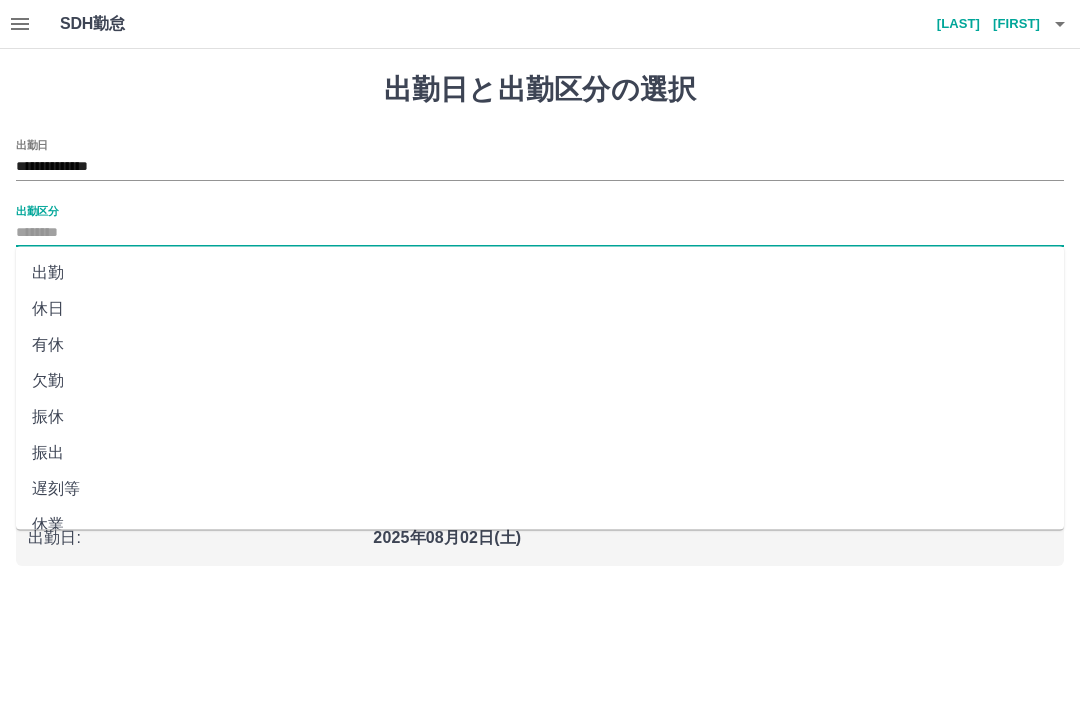 click on "休日" at bounding box center (540, 309) 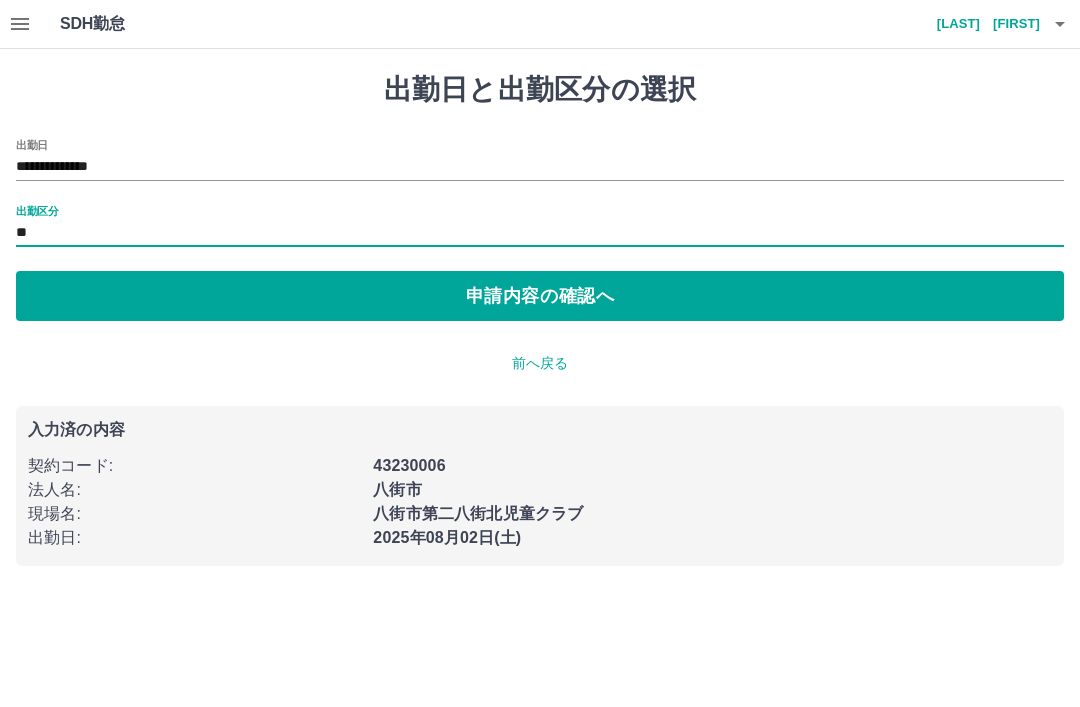 click on "申請内容の確認へ" at bounding box center [540, 296] 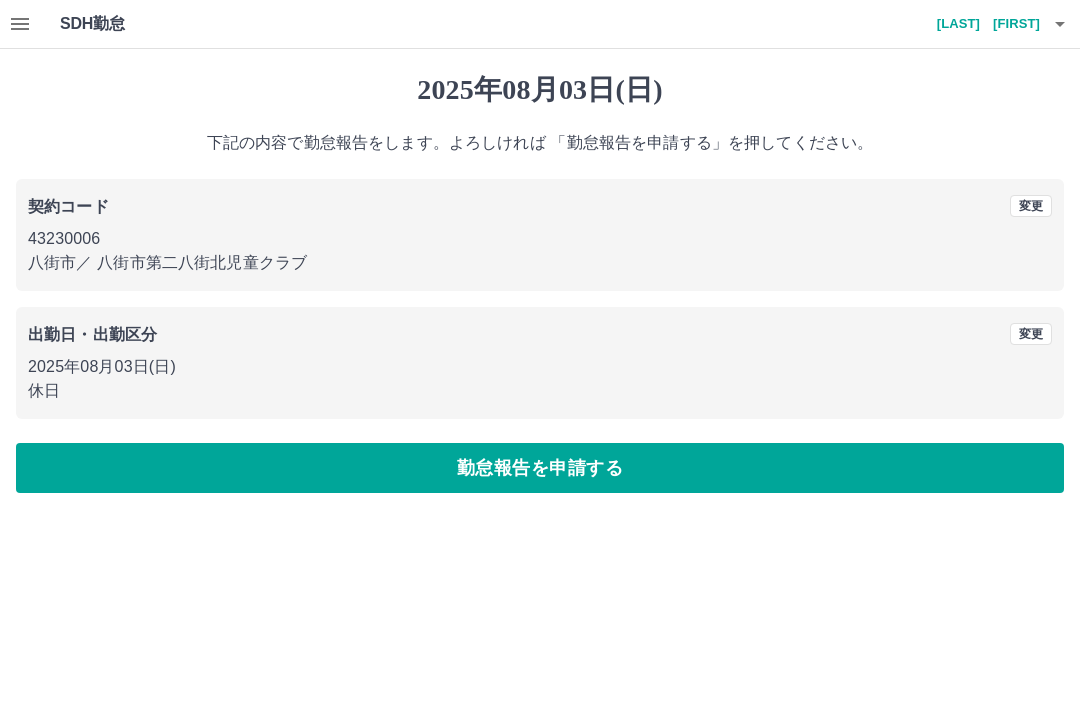 click on "勤怠報告を申請する" at bounding box center (540, 468) 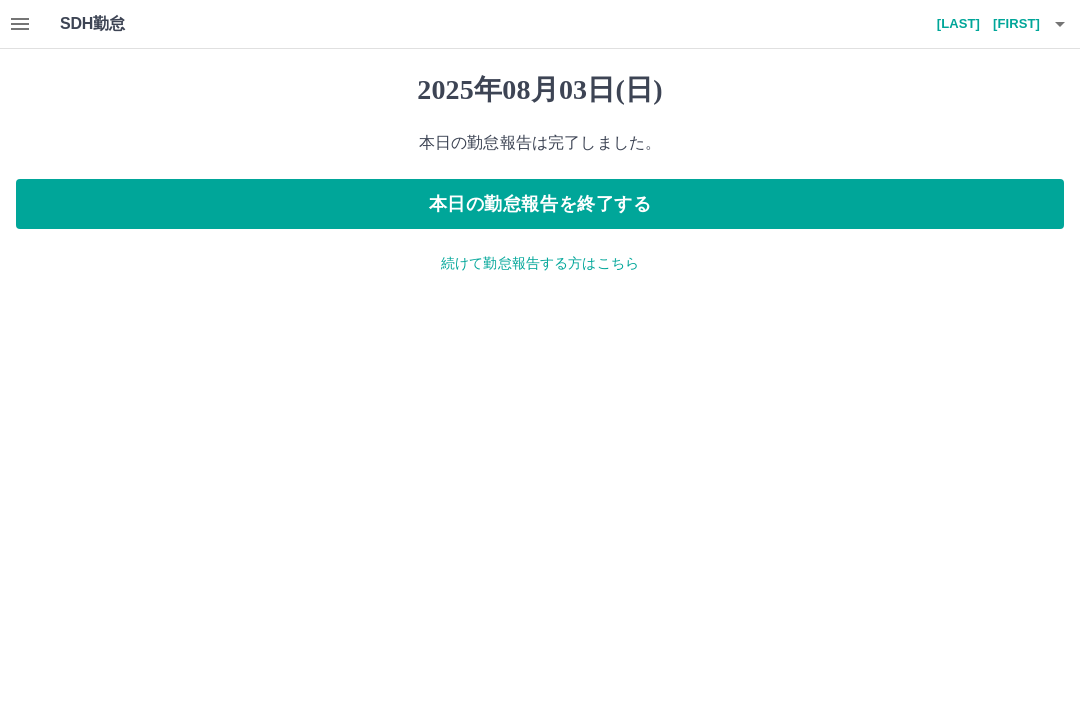 click 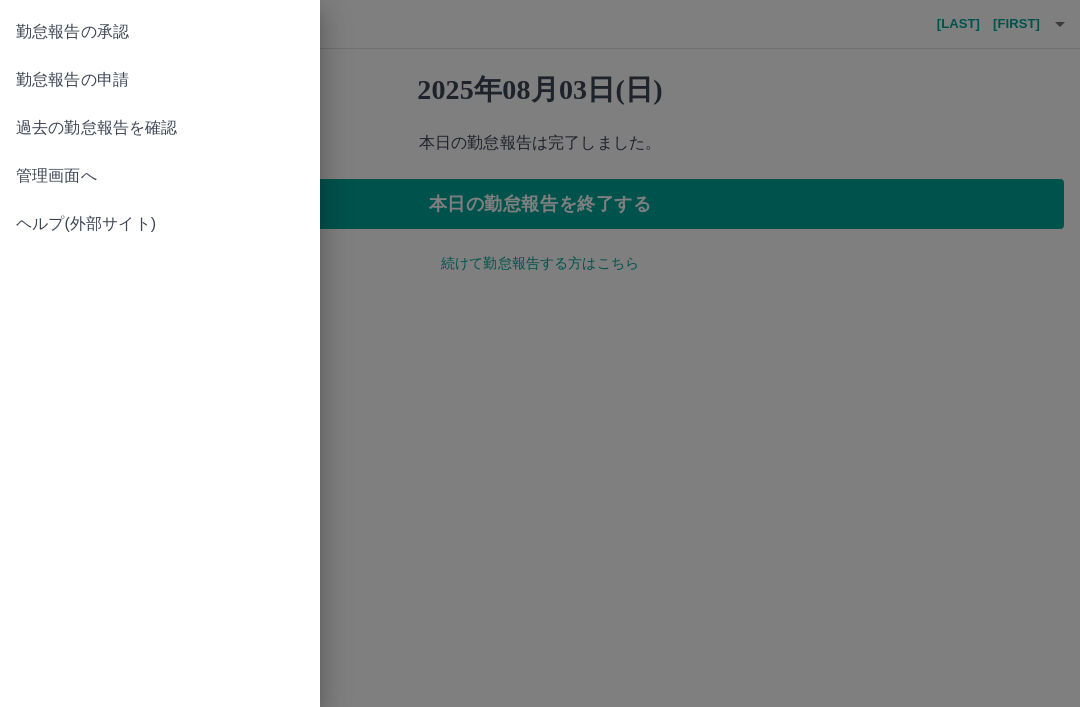 click on "管理画面へ" at bounding box center (160, 176) 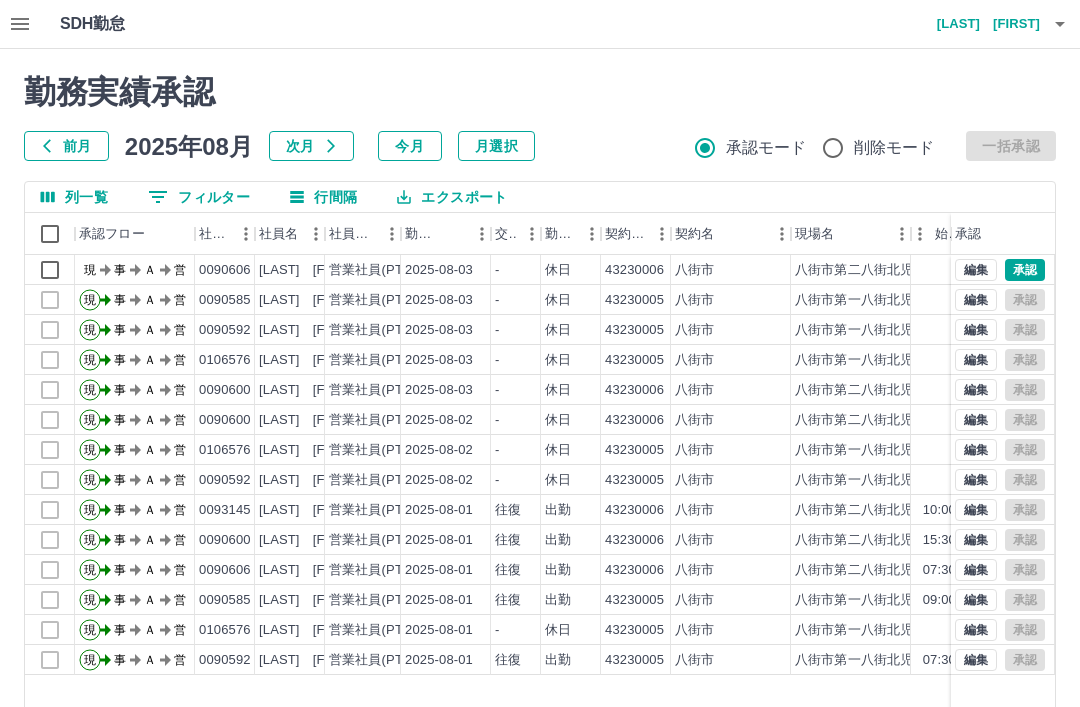 scroll, scrollTop: 0, scrollLeft: 1, axis: horizontal 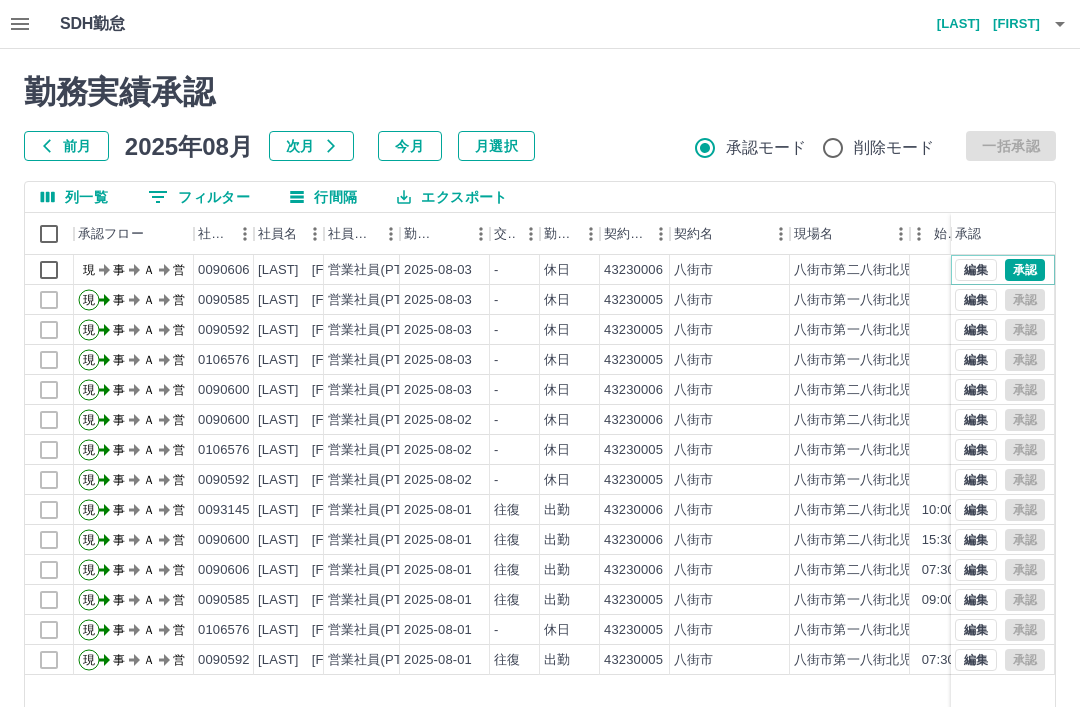 click on "承認" at bounding box center (1025, 270) 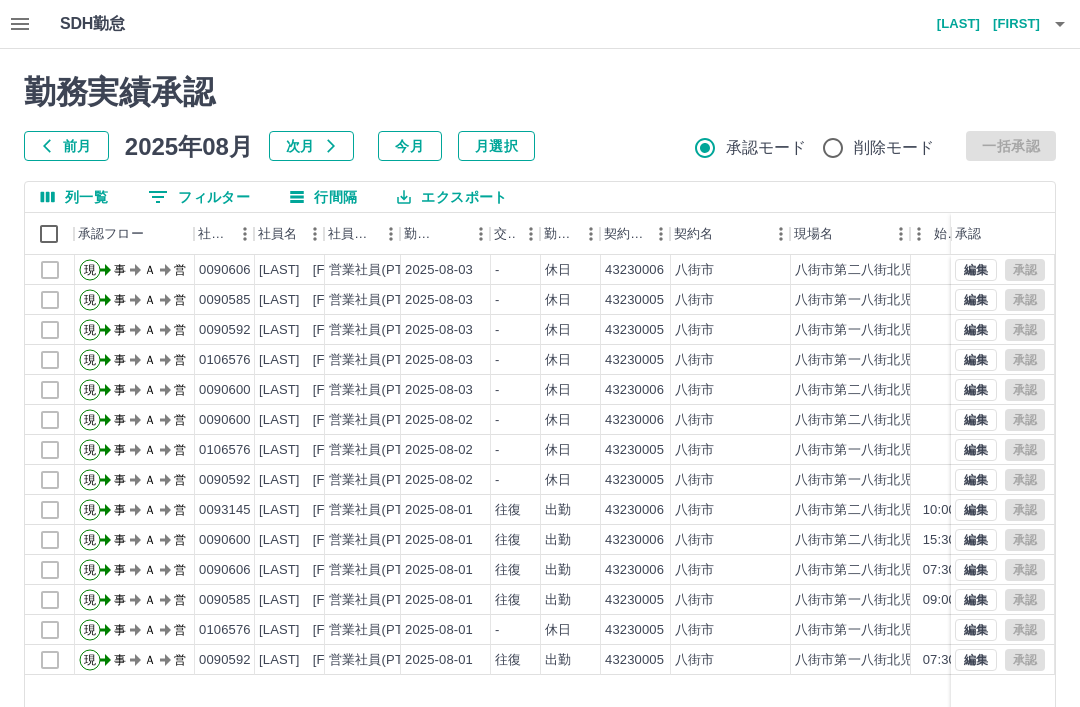 scroll, scrollTop: 0, scrollLeft: 18, axis: horizontal 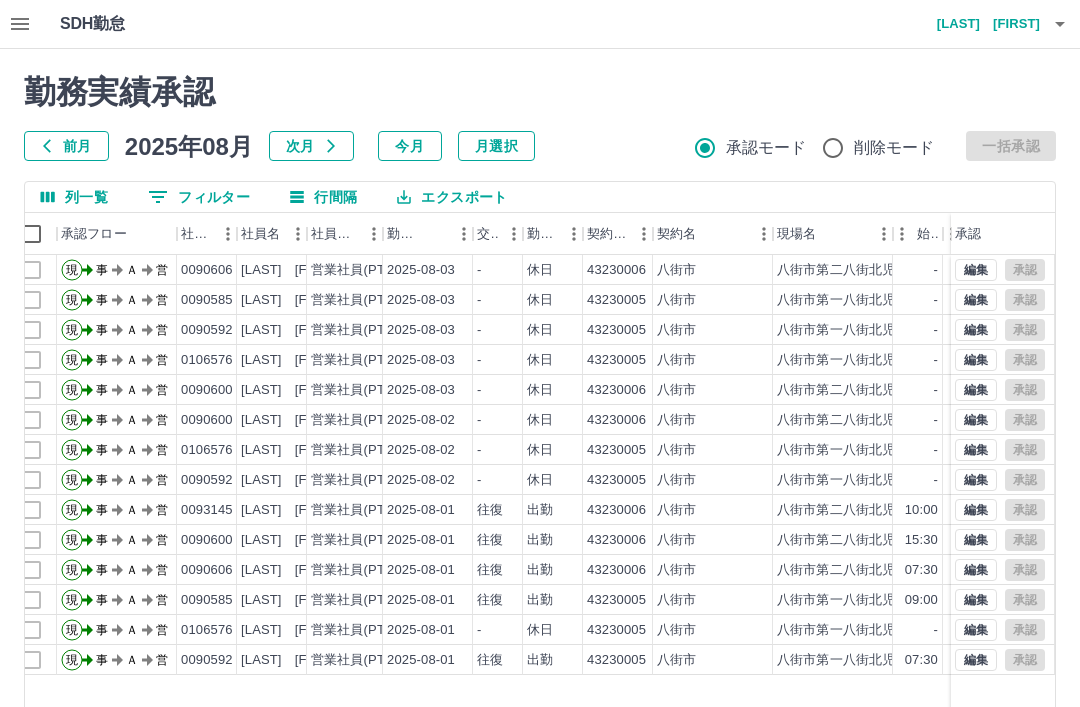 click 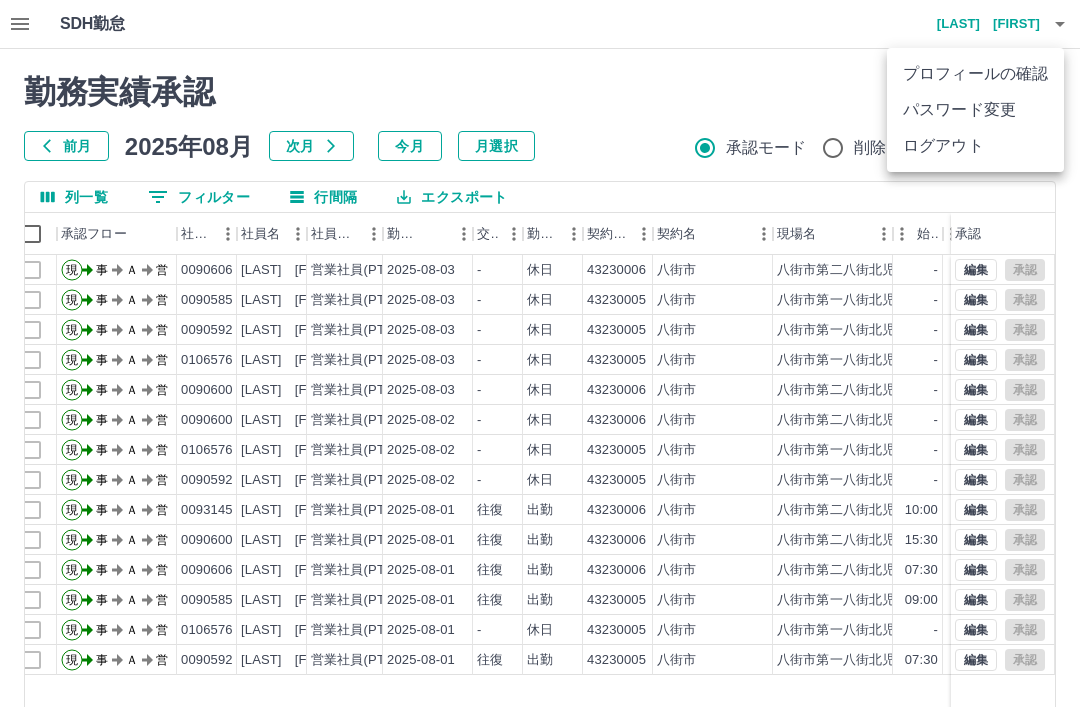click on "ログアウト" at bounding box center [975, 146] 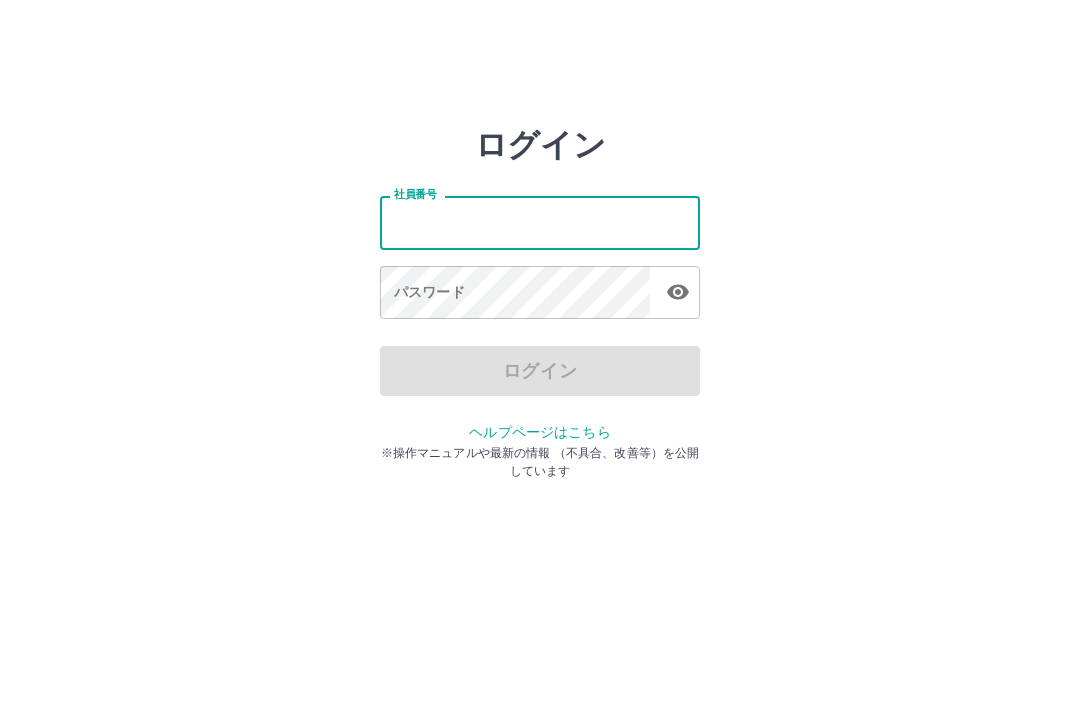 scroll, scrollTop: 0, scrollLeft: 0, axis: both 